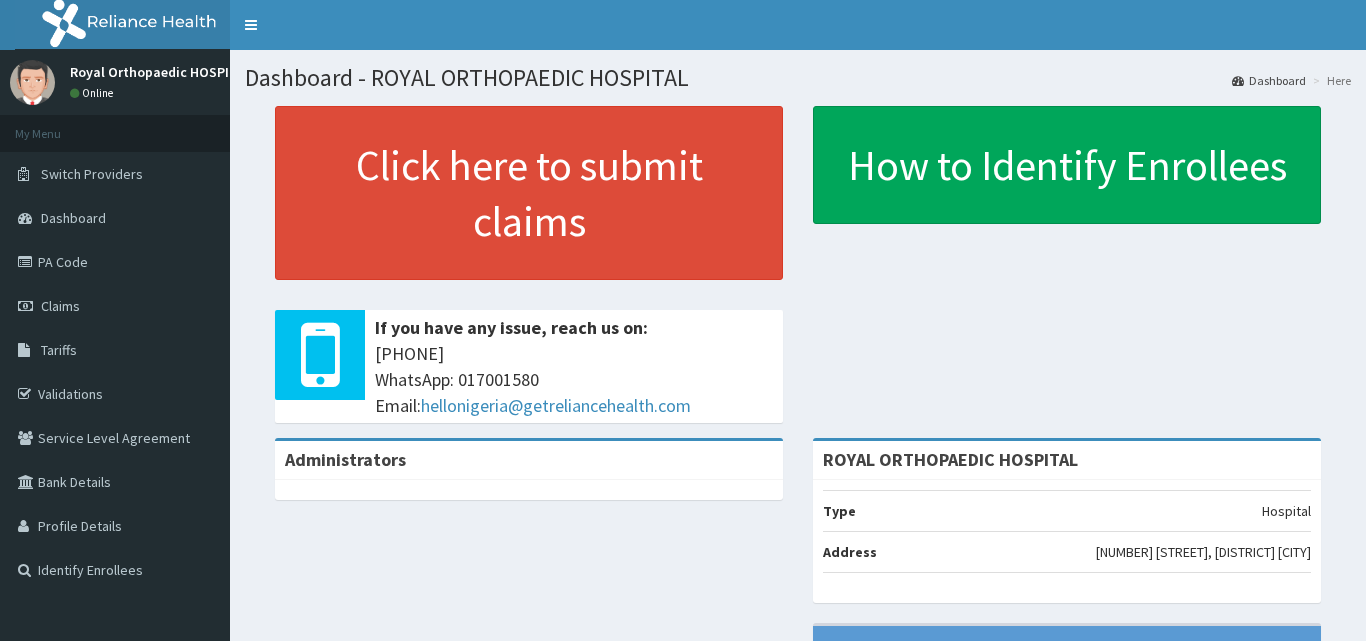 scroll, scrollTop: 0, scrollLeft: 0, axis: both 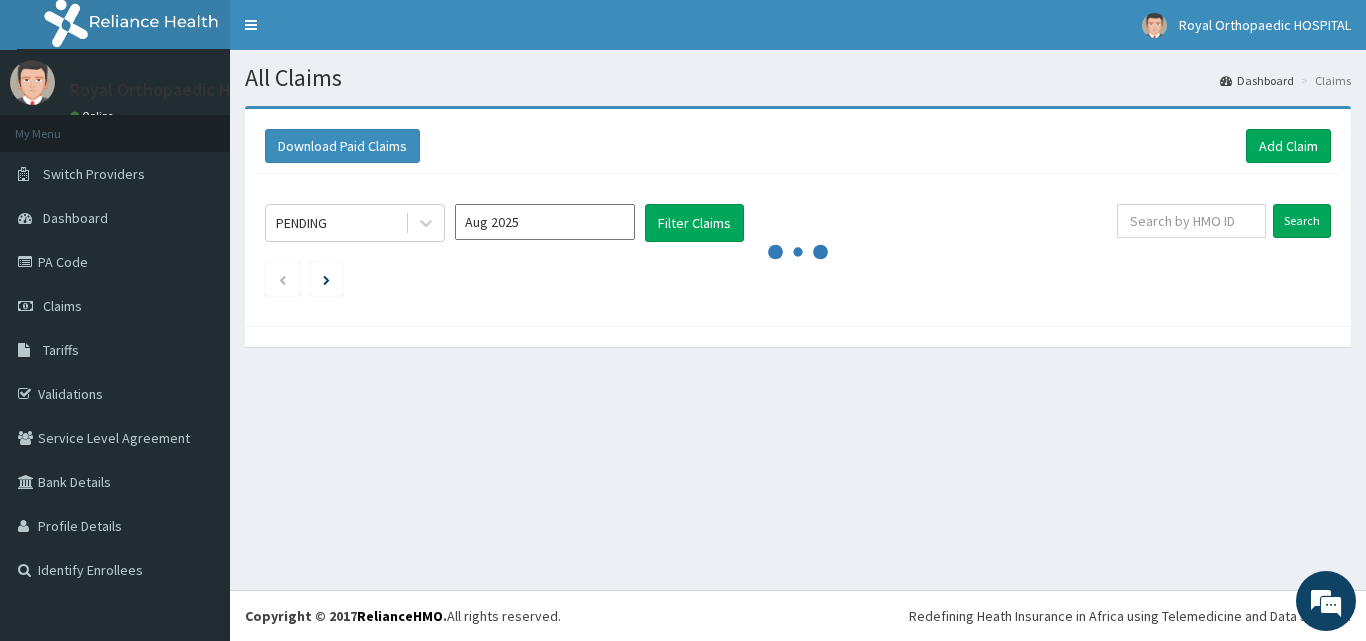 click on "Download Paid Claims Add Claim" at bounding box center (798, 146) 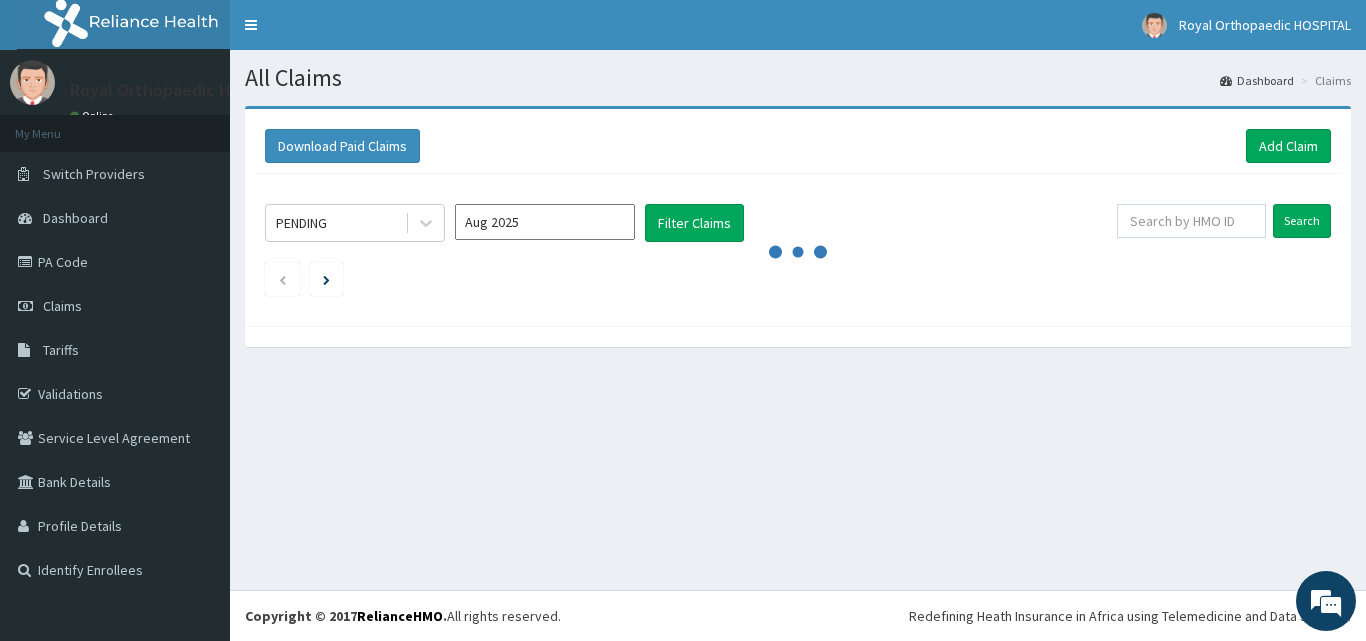 click on "Download Paid Claims Add Claim" at bounding box center [798, 146] 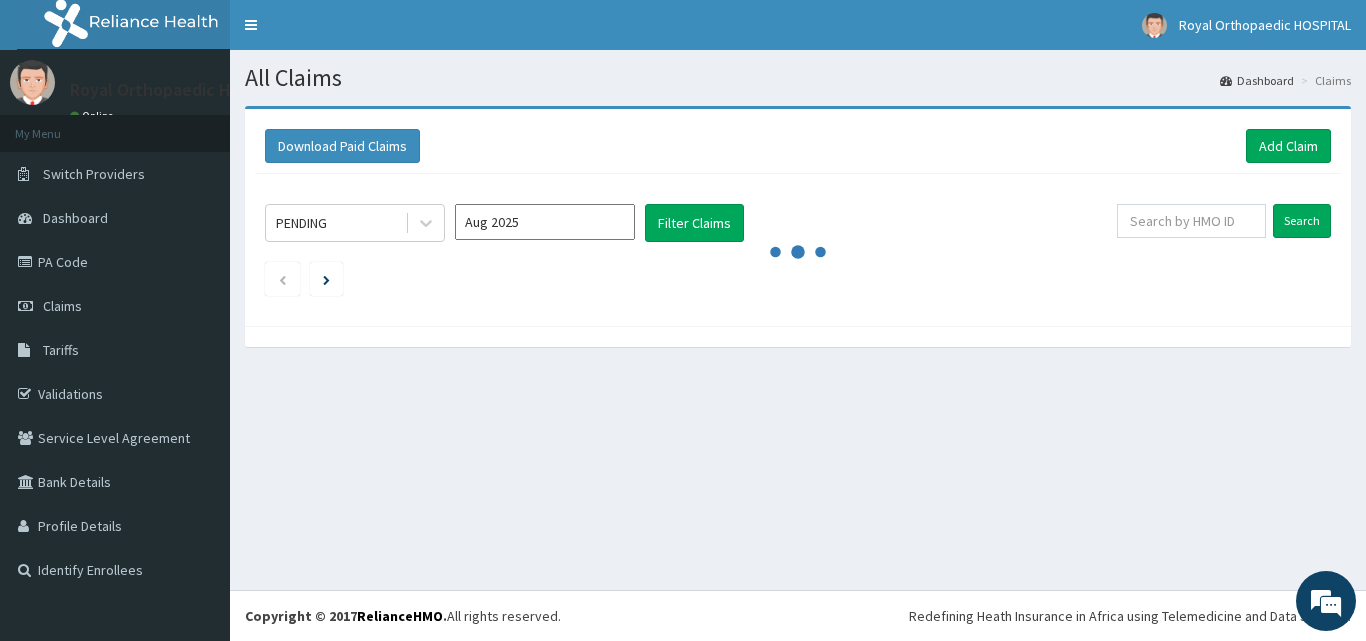 click on "Download Paid Claims Add Claim" at bounding box center [798, 146] 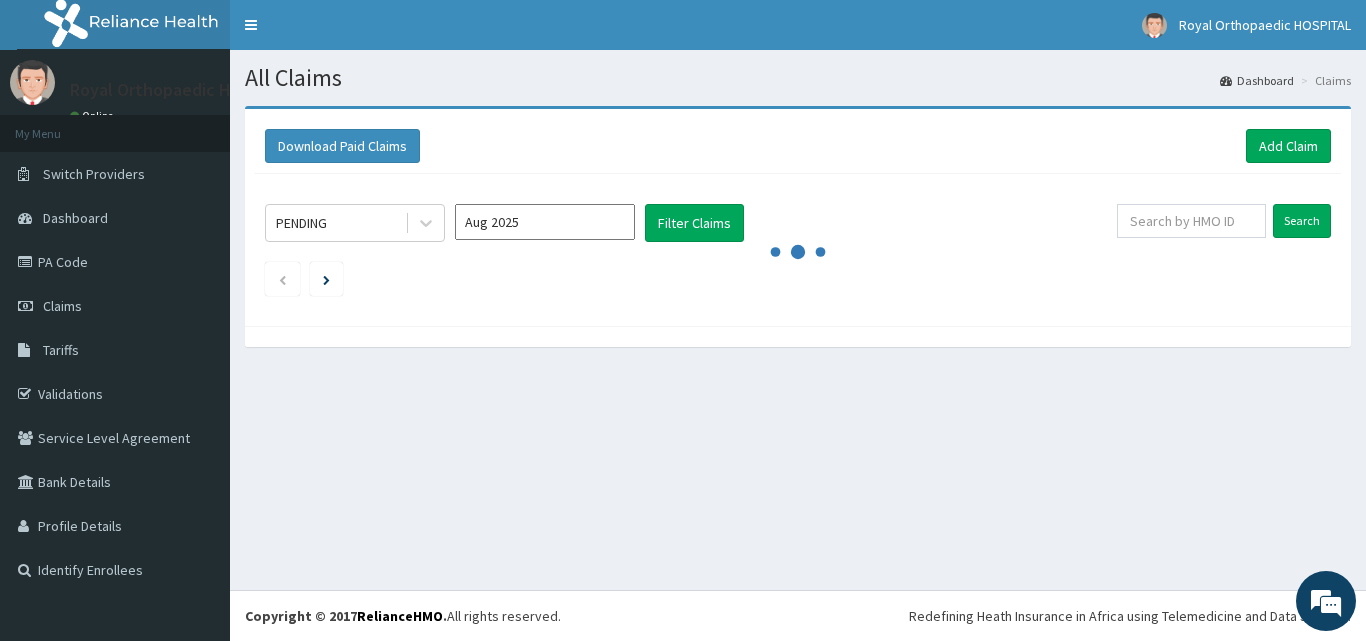 click on "Download Paid Claims Add Claim" at bounding box center [798, 146] 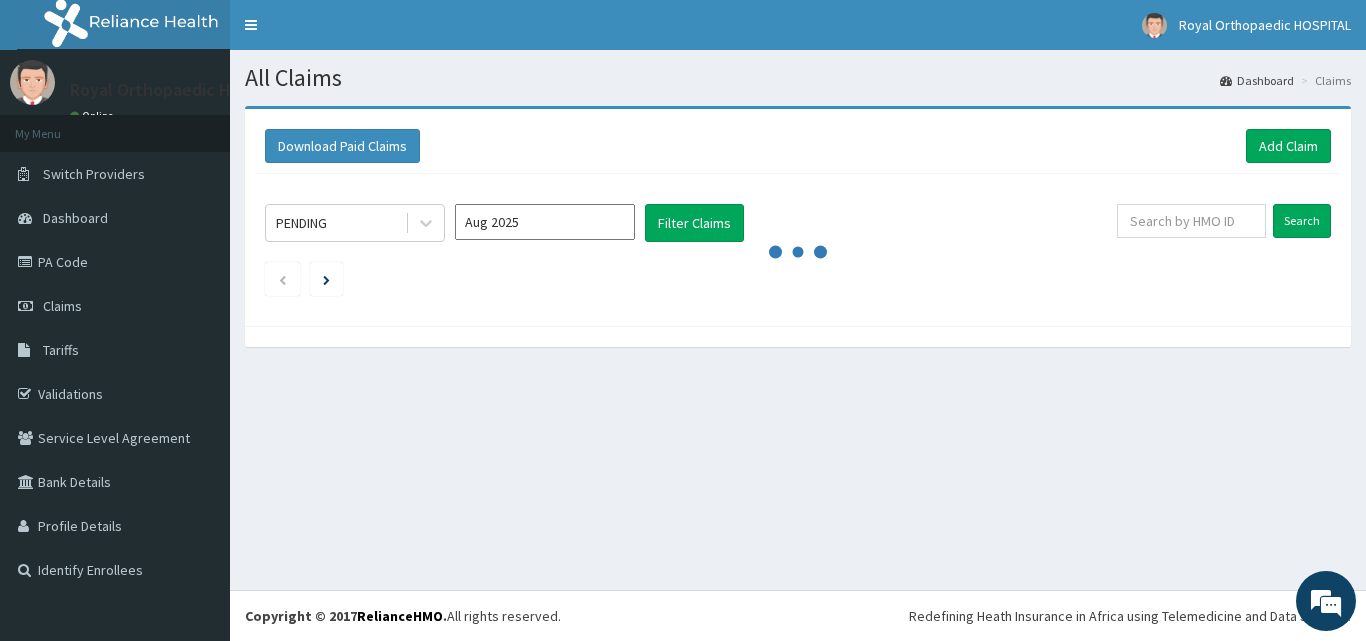 click on "Download Paid Claims Add Claim" at bounding box center (798, 146) 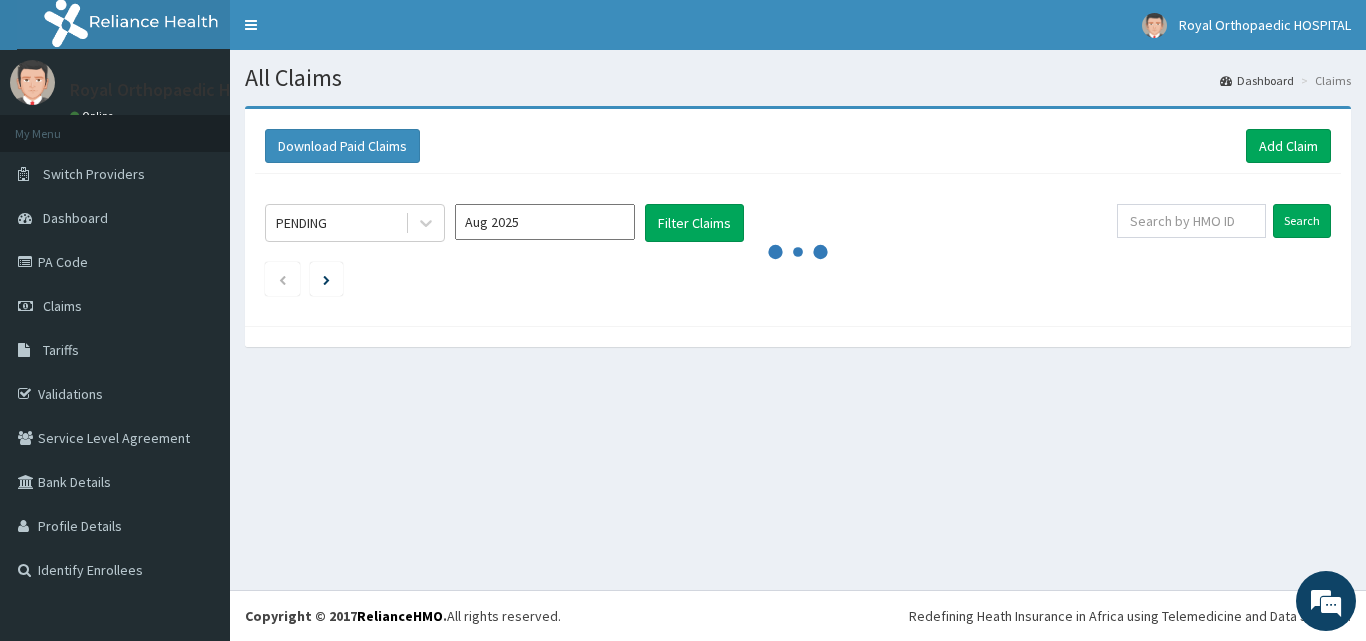 click on "Download Paid Claims Add Claim" at bounding box center (798, 146) 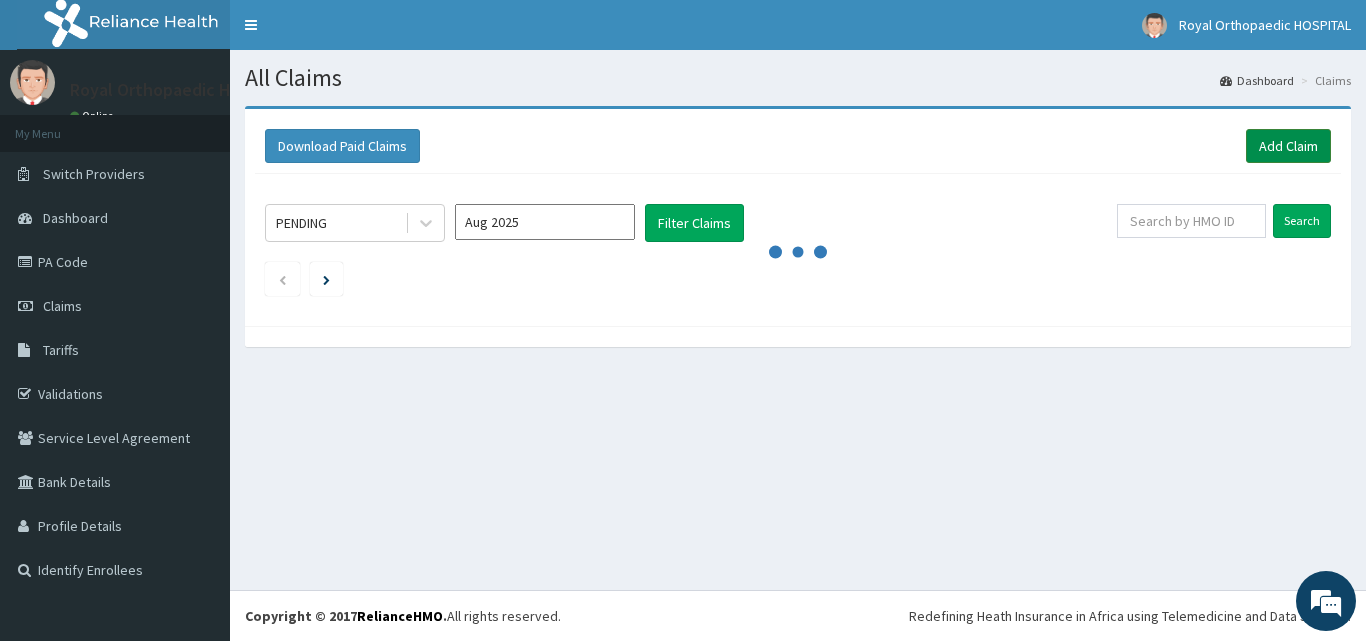 click on "Add Claim" at bounding box center [1288, 146] 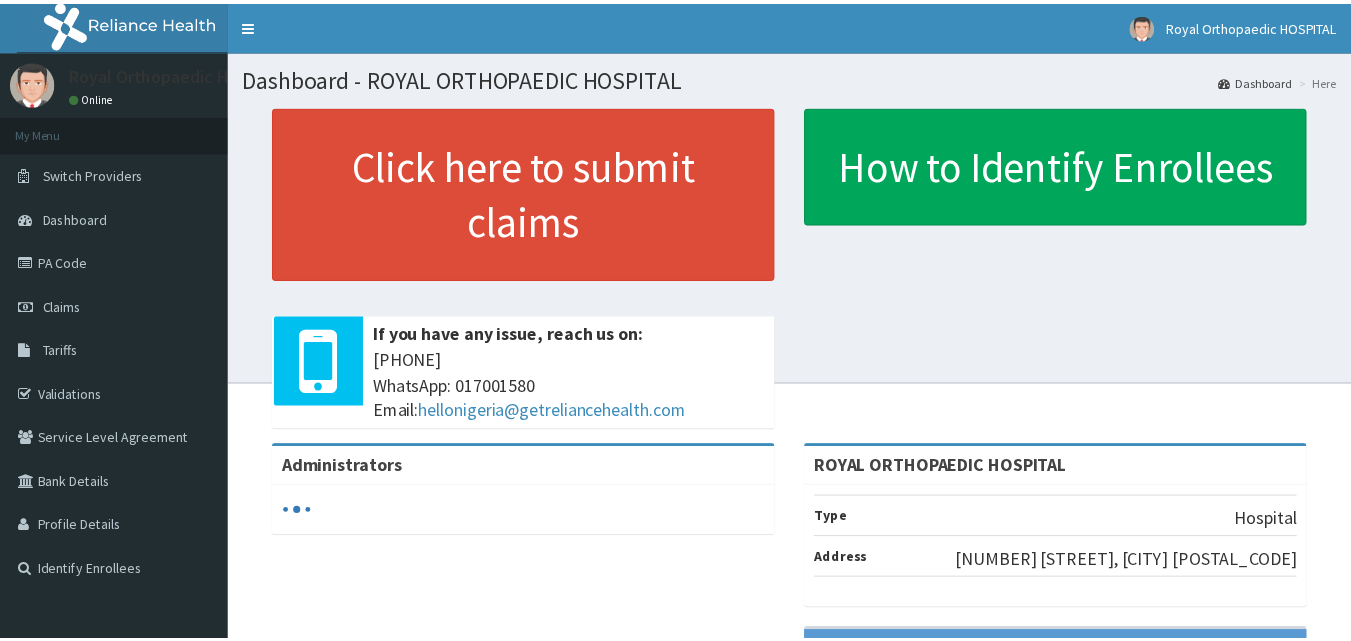 scroll, scrollTop: 0, scrollLeft: 0, axis: both 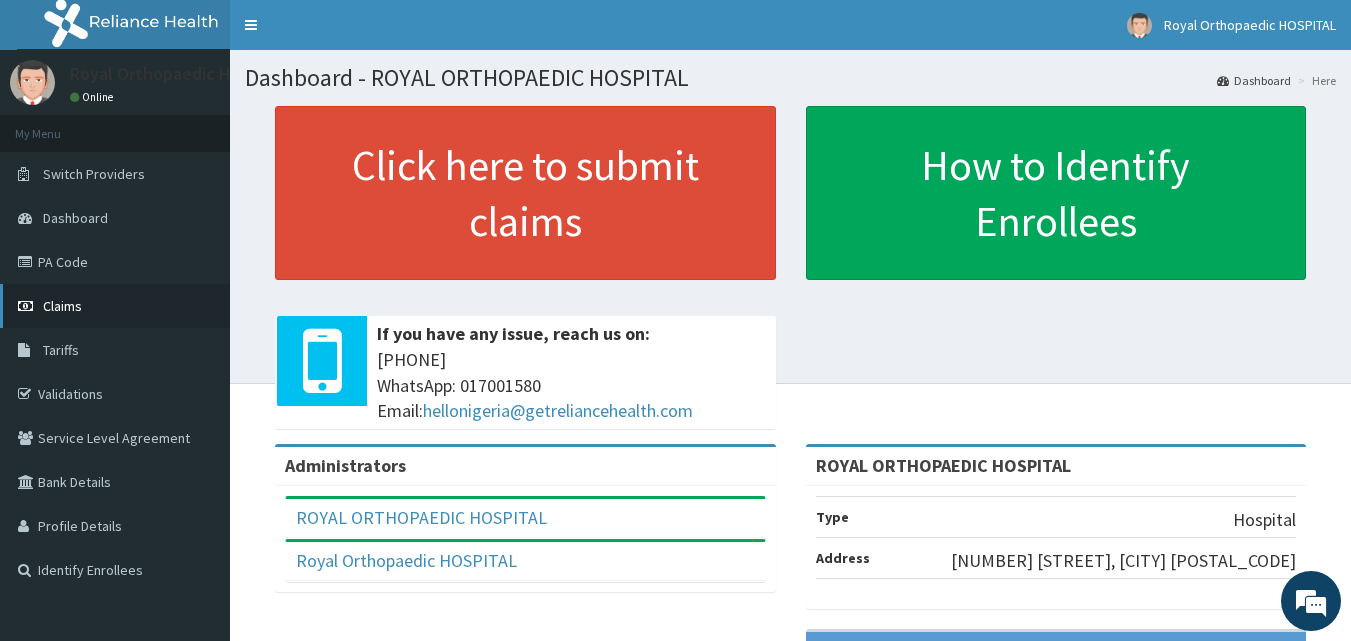 click on "Claims" at bounding box center (115, 306) 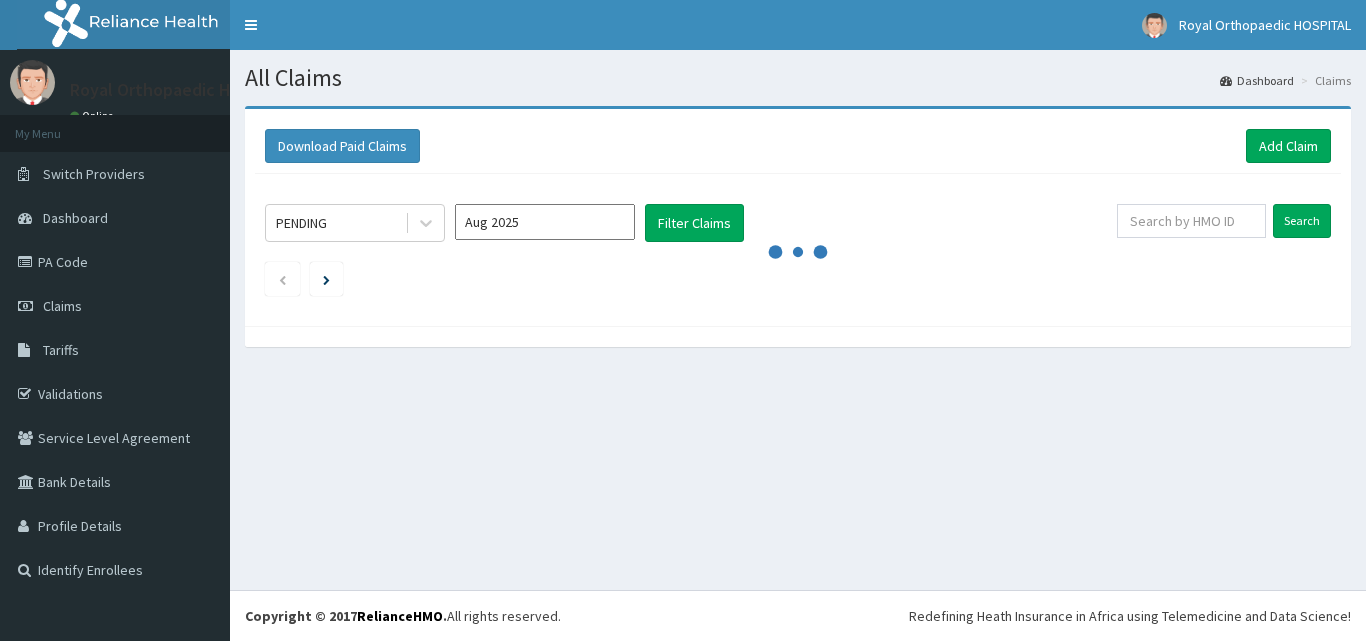 scroll, scrollTop: 0, scrollLeft: 0, axis: both 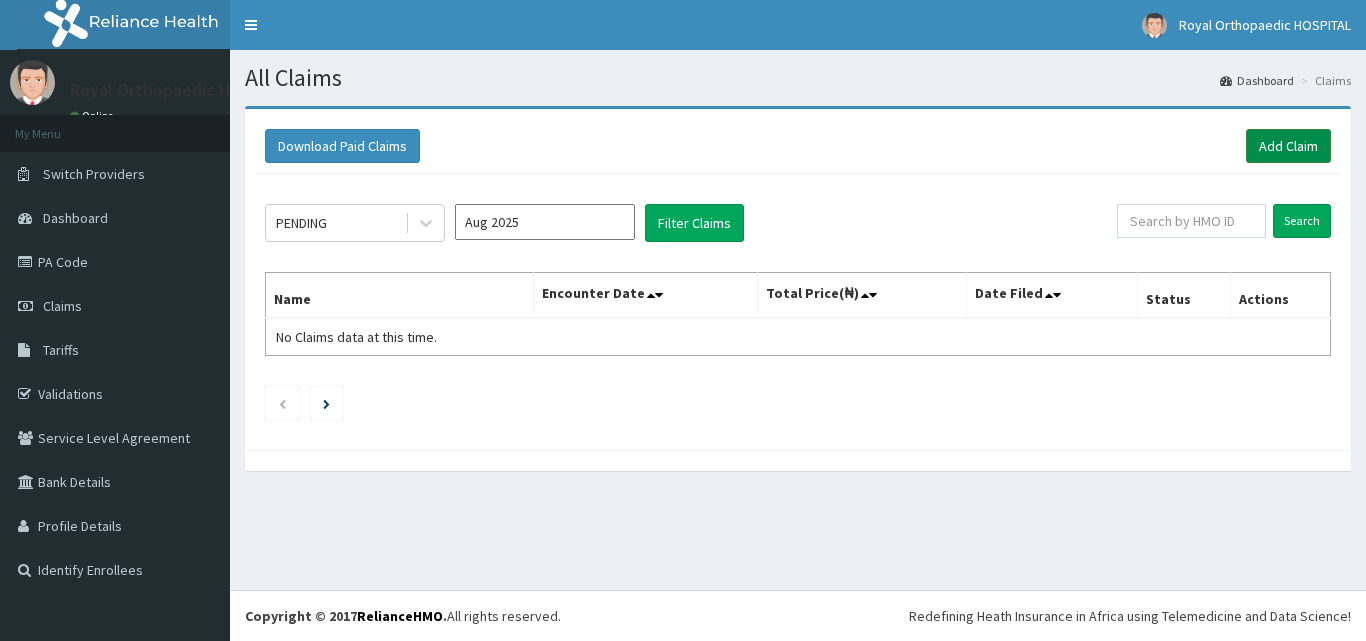 click on "Add Claim" at bounding box center [1288, 146] 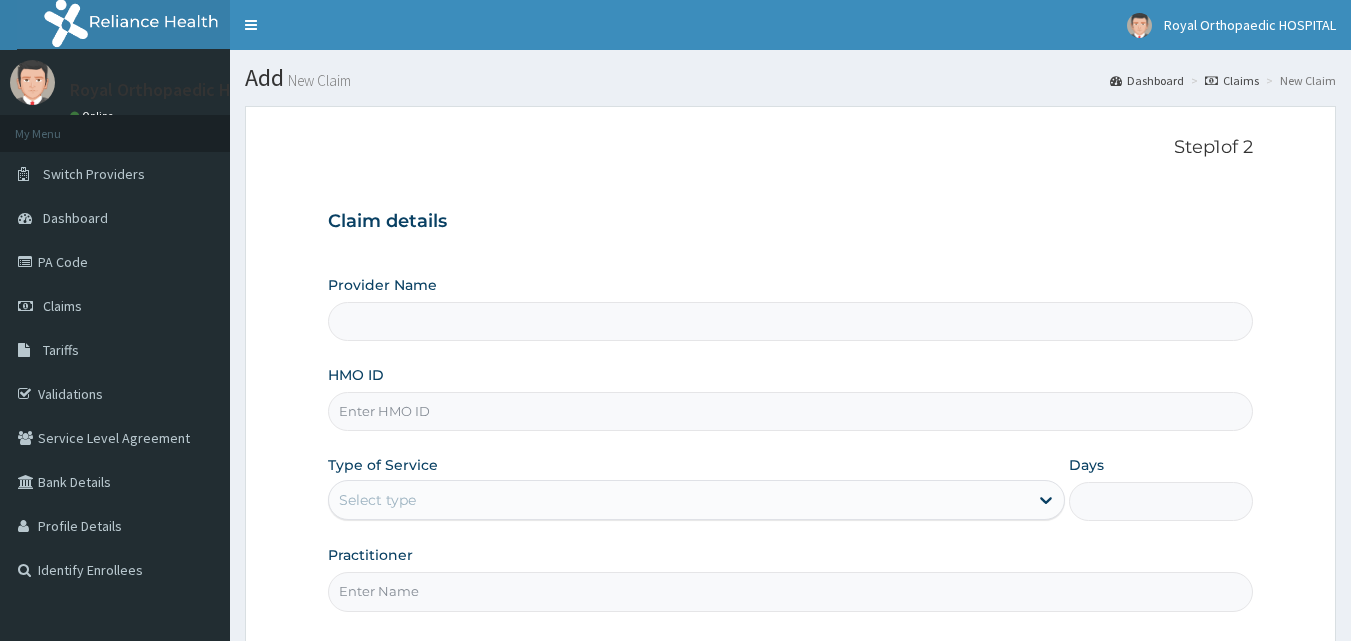 scroll, scrollTop: 0, scrollLeft: 0, axis: both 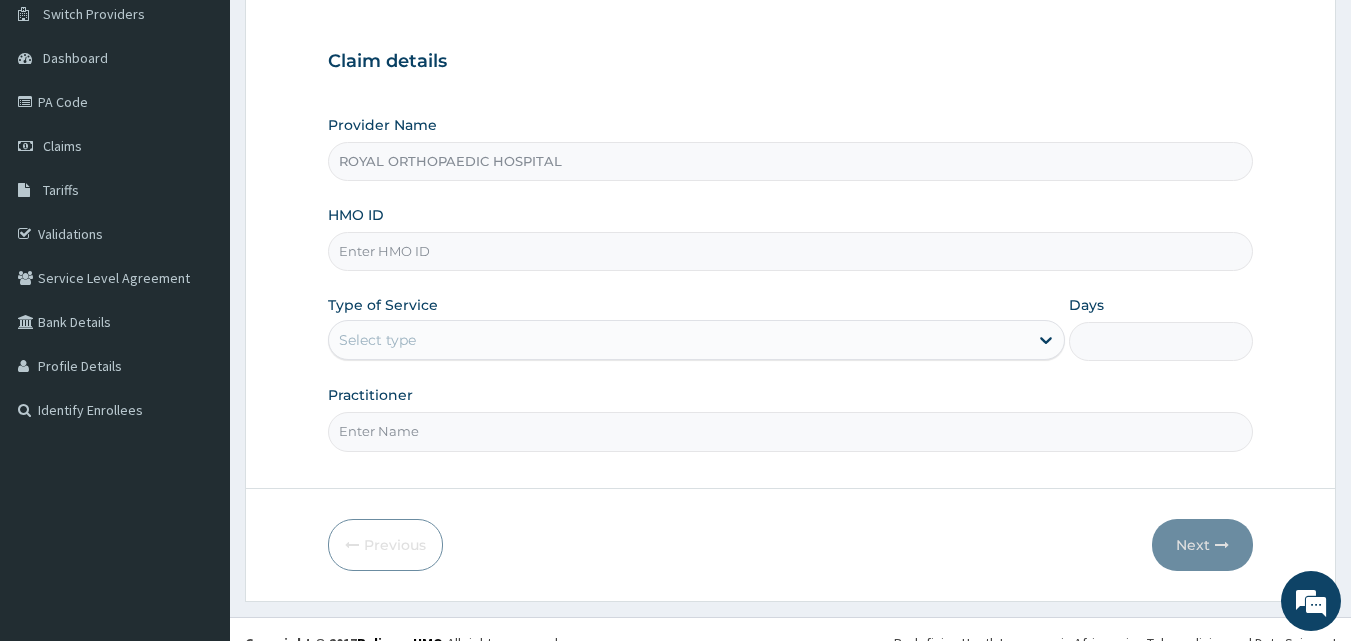 click on "HMO ID" at bounding box center (791, 251) 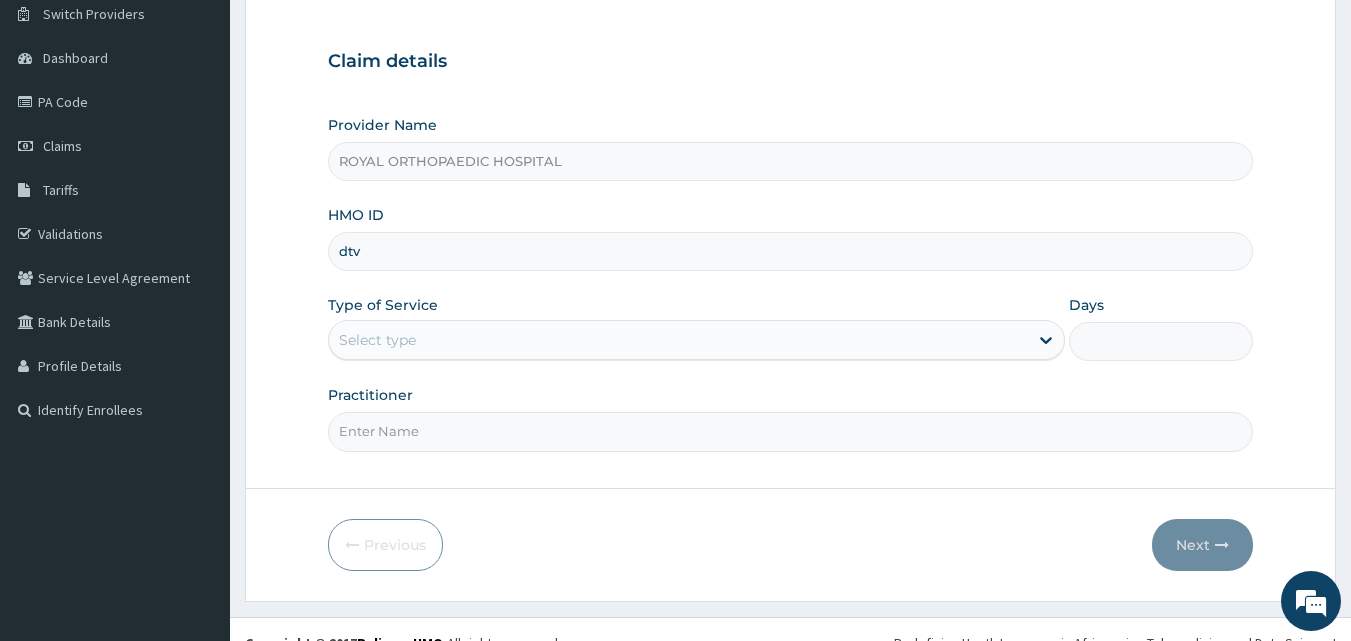 scroll, scrollTop: 0, scrollLeft: 0, axis: both 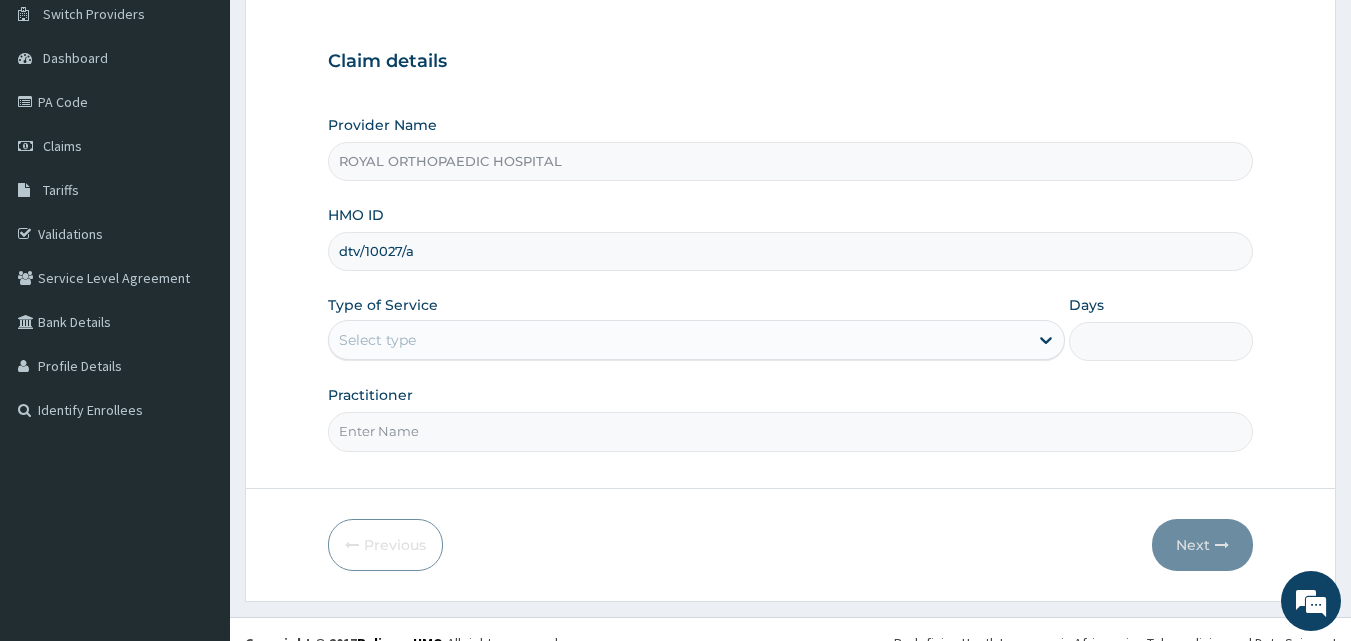 type on "dtv/10027/a" 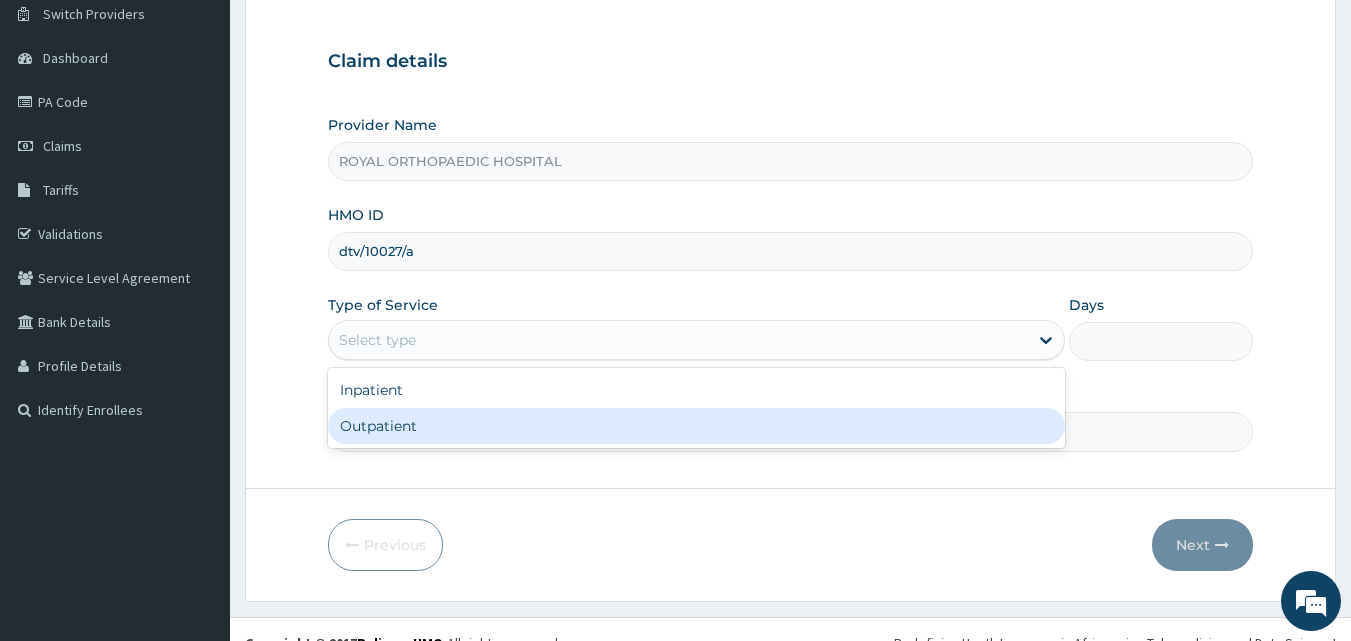 click on "Outpatient" at bounding box center [696, 426] 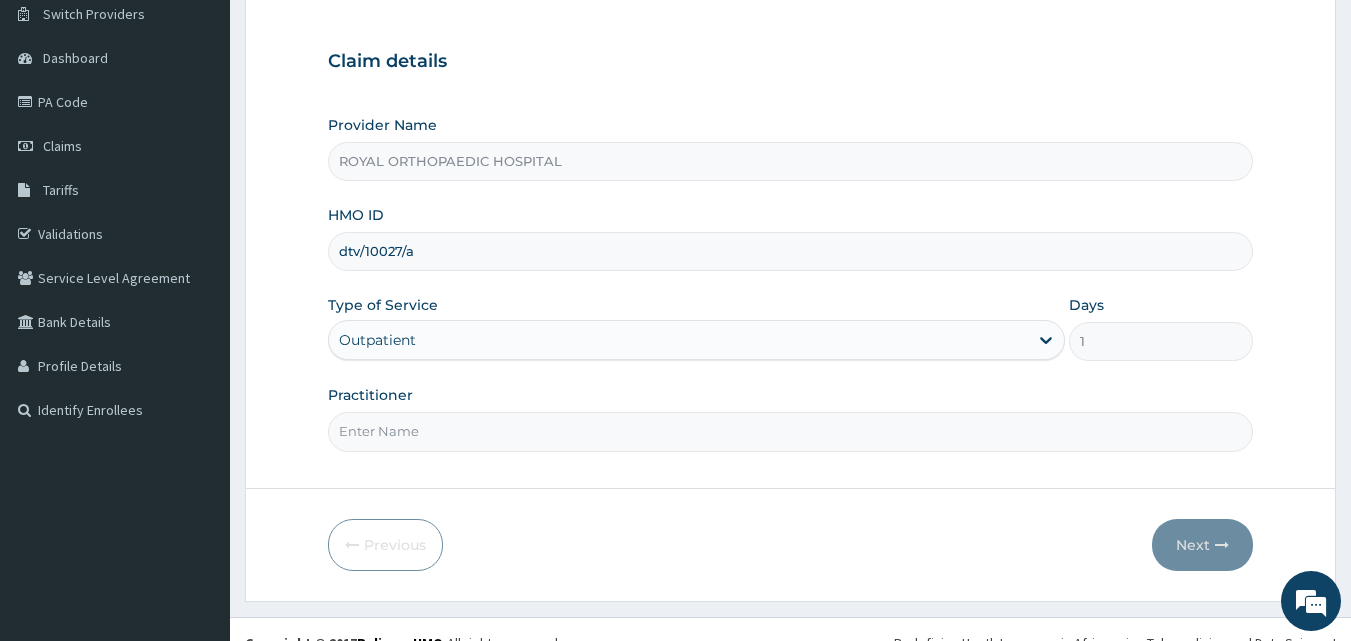 click on "Practitioner" at bounding box center [791, 431] 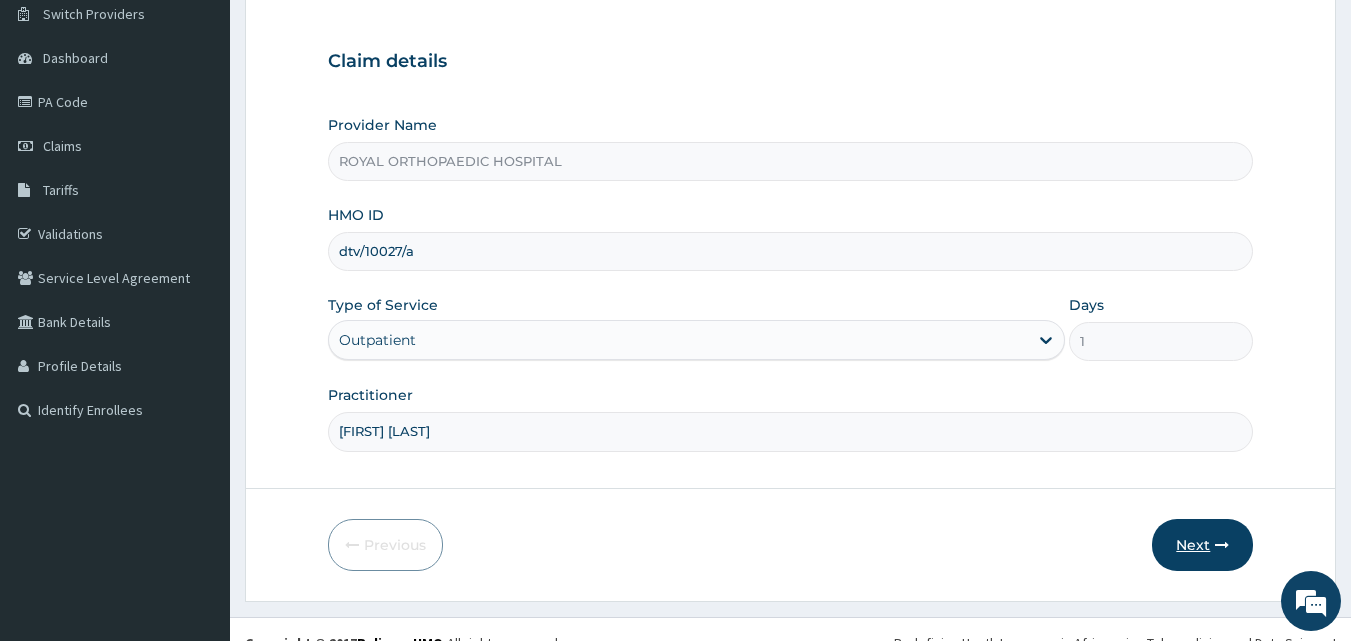 type on "[FIRST] [LAST]" 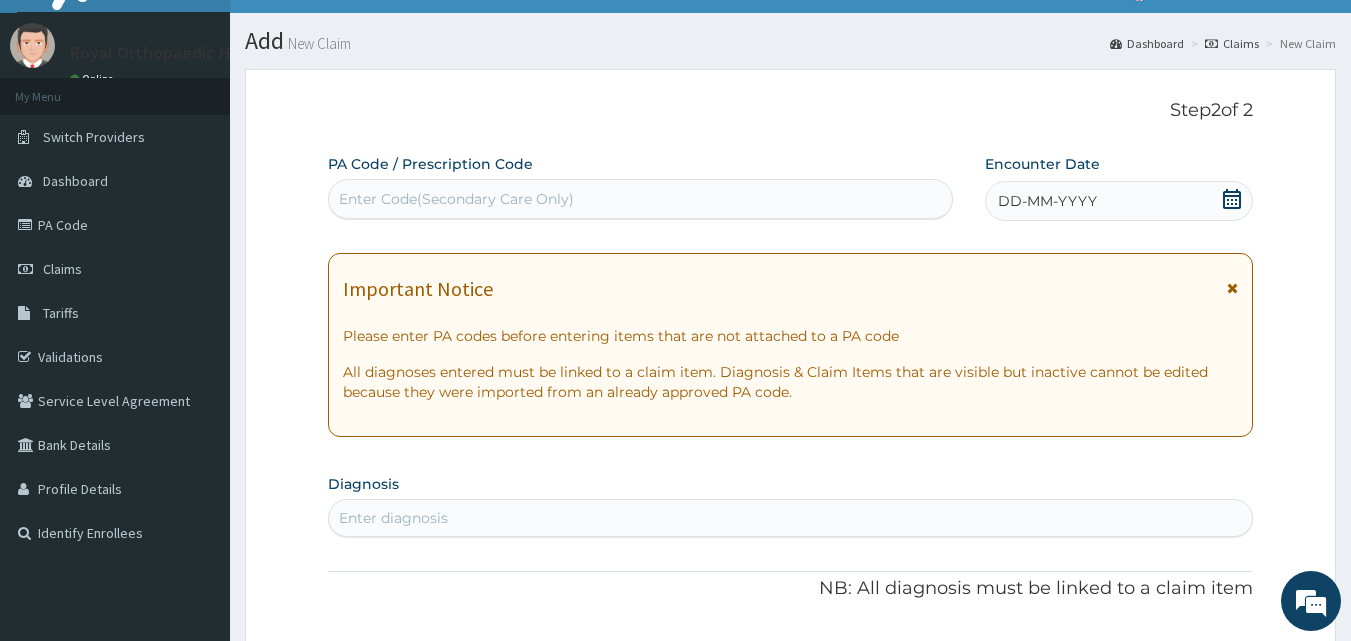 scroll, scrollTop: 3, scrollLeft: 0, axis: vertical 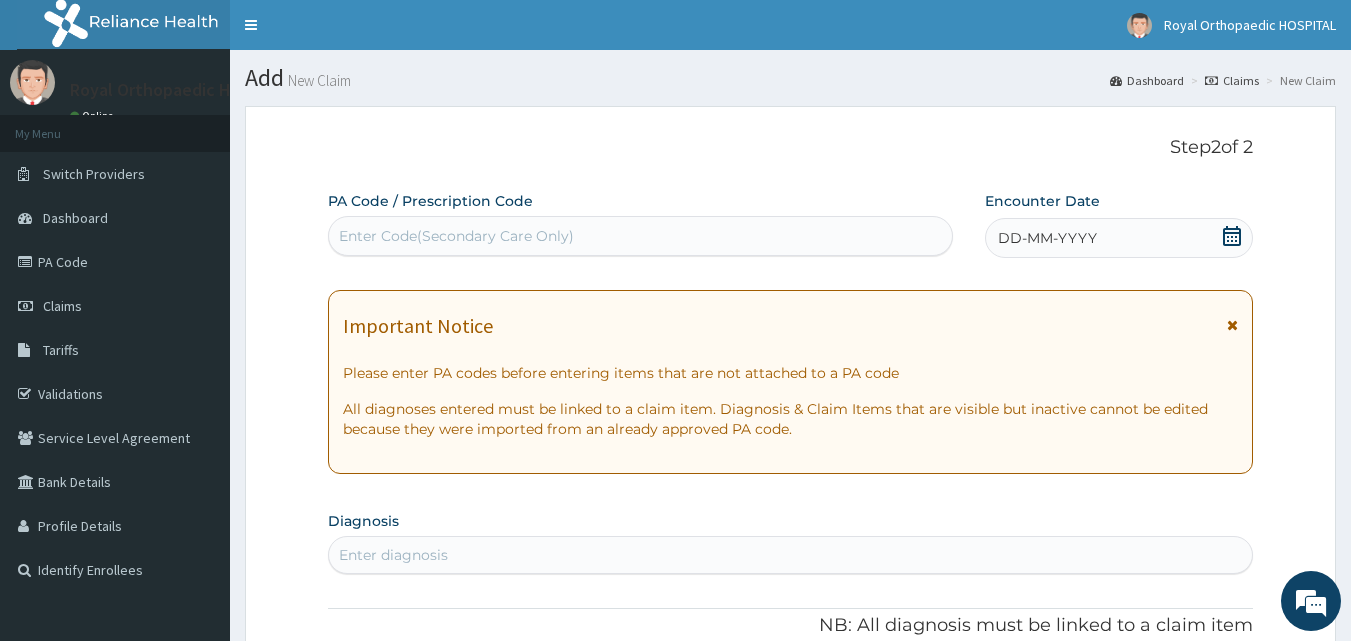 click on "Enter Code(Secondary Care Only)" at bounding box center (641, 236) 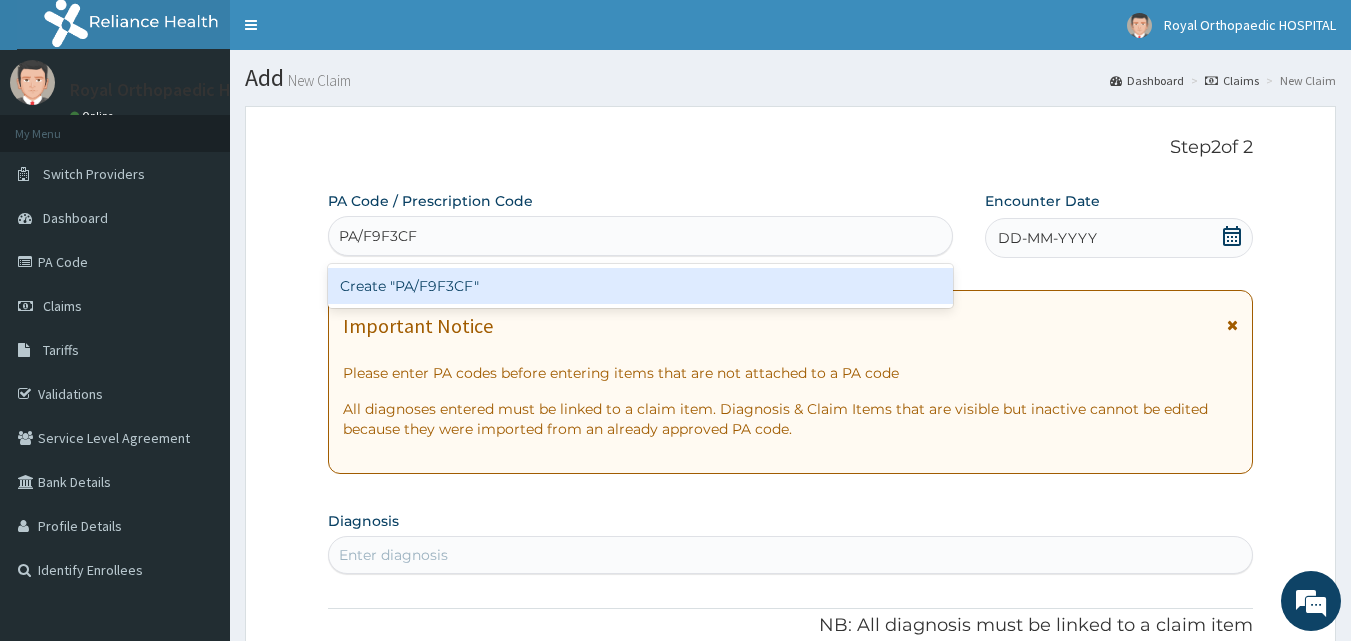 click on "Create "PA/F9F3CF"" at bounding box center [641, 286] 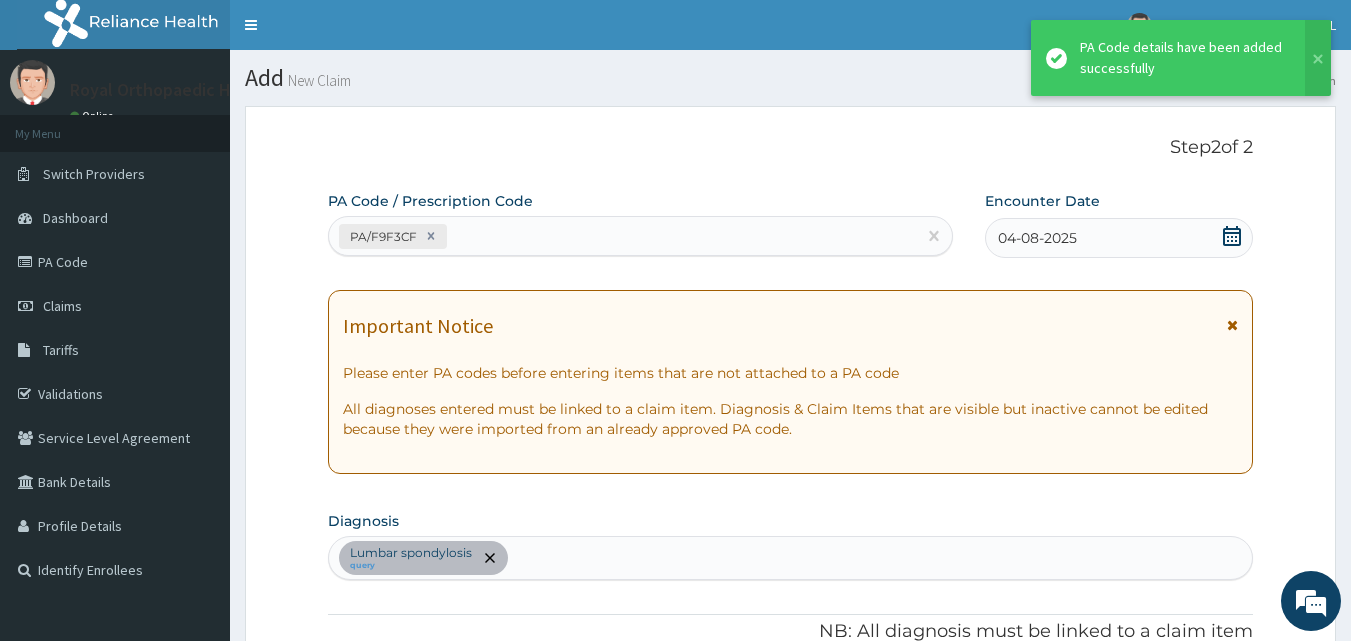 scroll, scrollTop: 857, scrollLeft: 0, axis: vertical 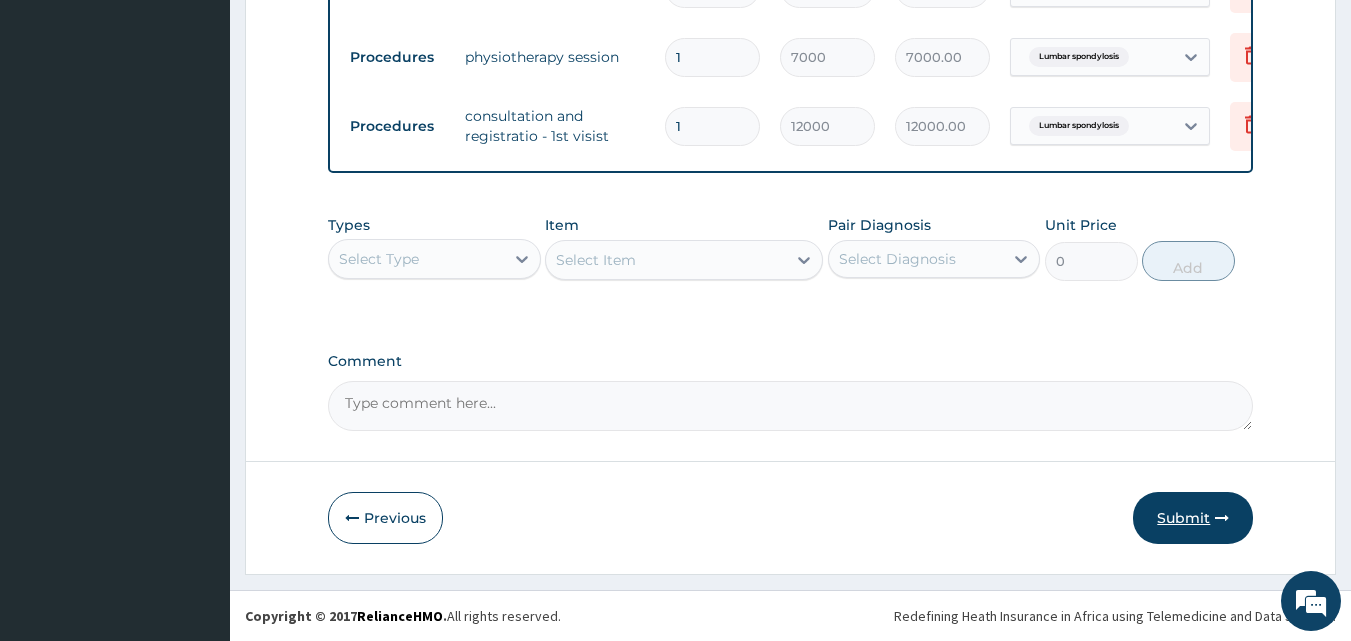 click on "Submit" at bounding box center [1193, 518] 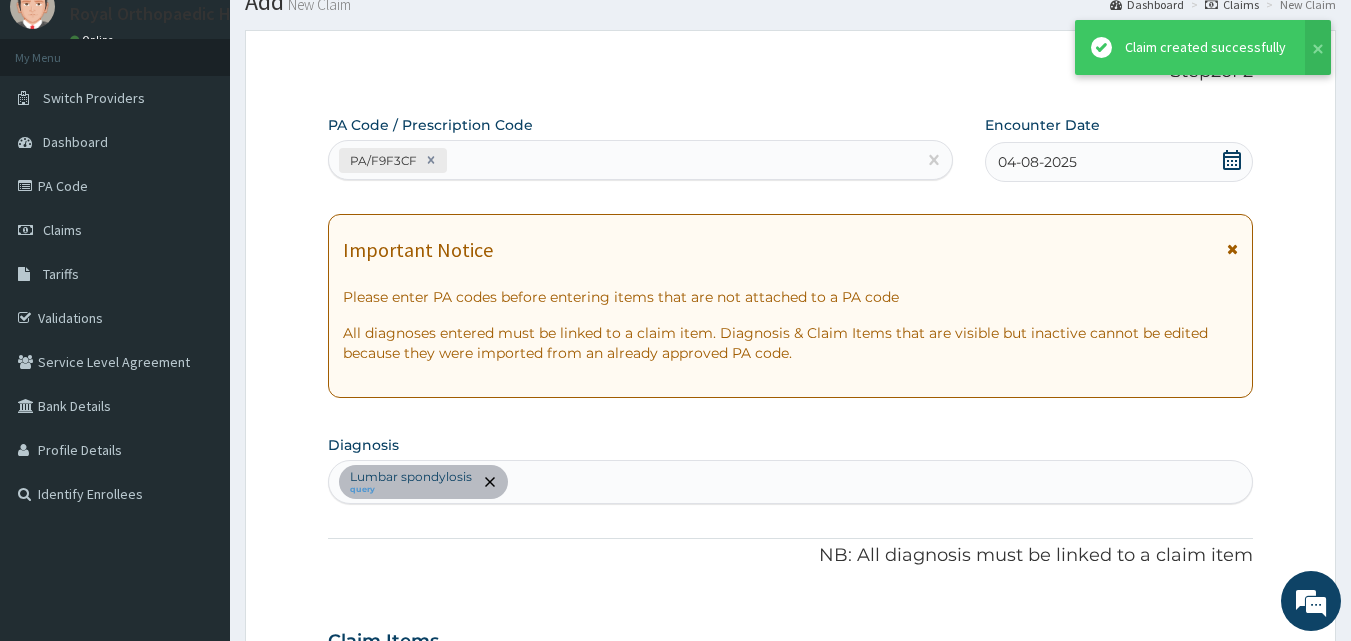 scroll, scrollTop: 1066, scrollLeft: 0, axis: vertical 